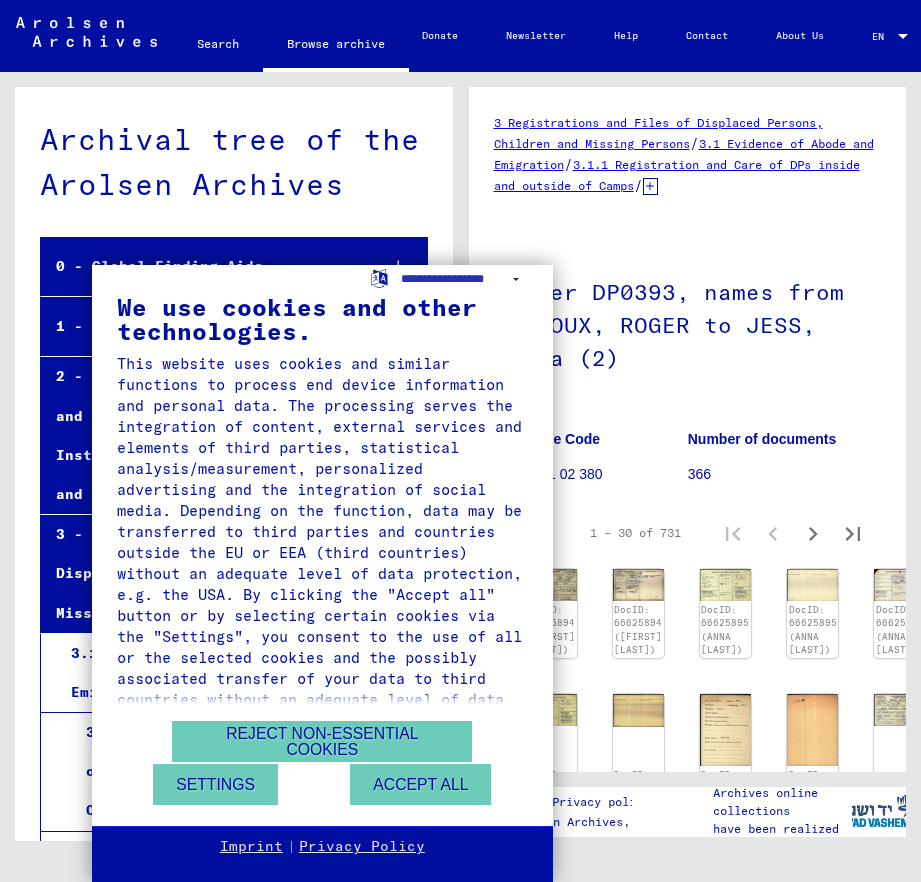 scroll, scrollTop: 0, scrollLeft: 0, axis: both 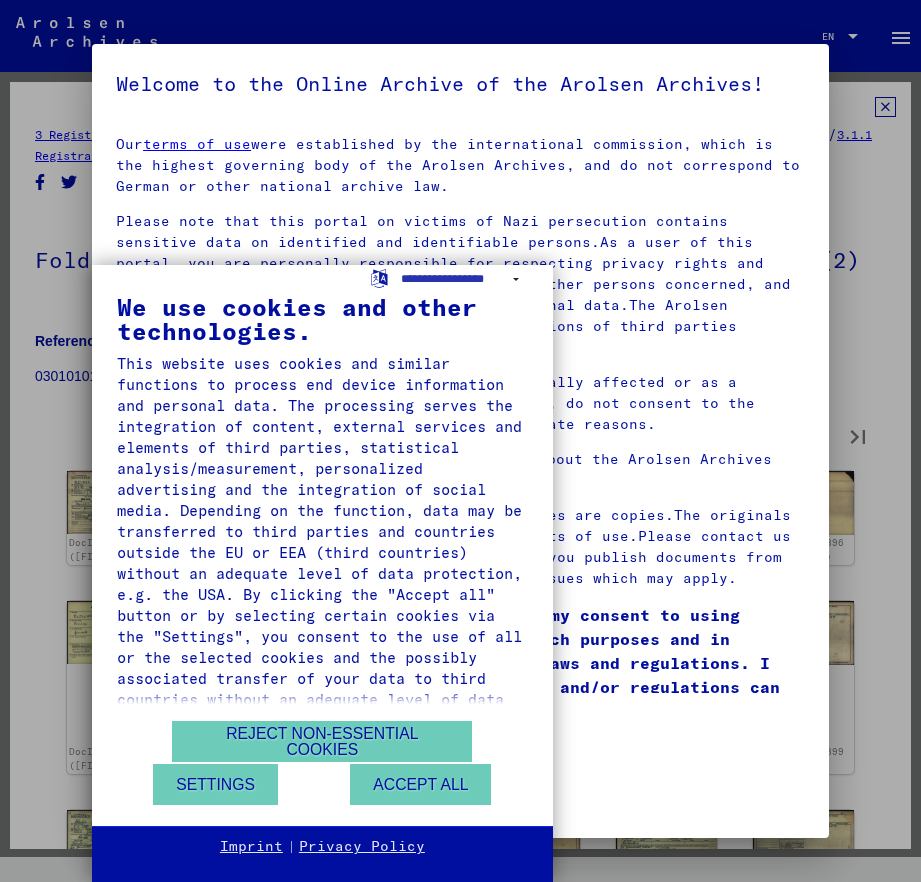 type on "*" 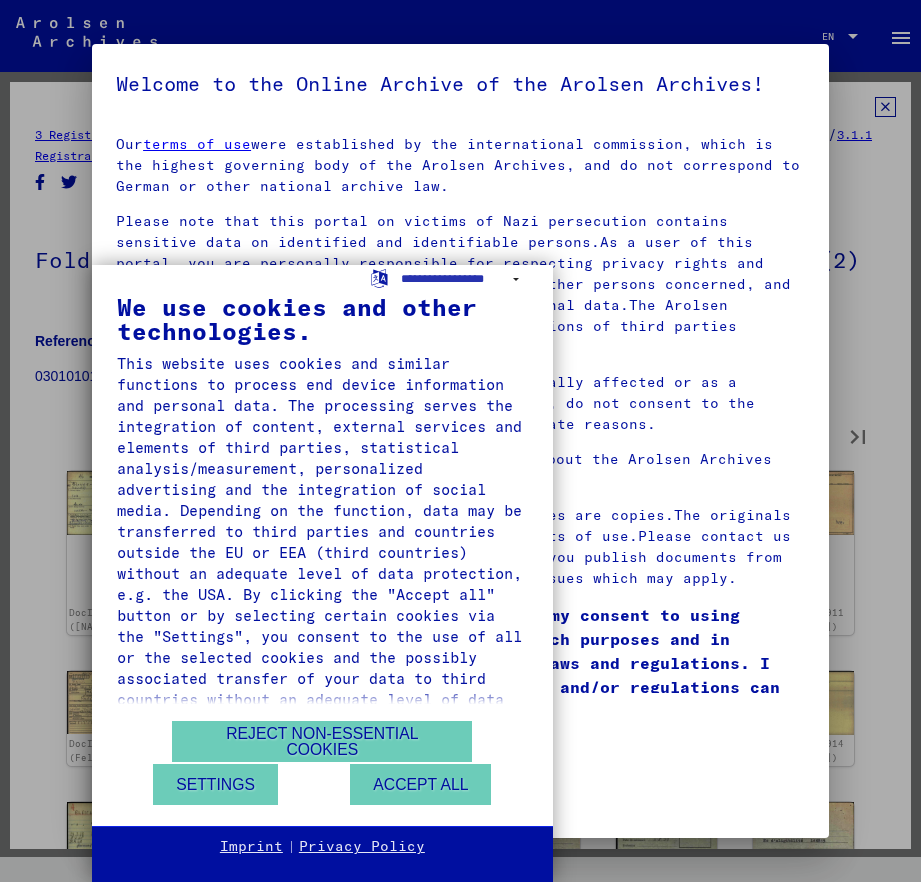 type on "*" 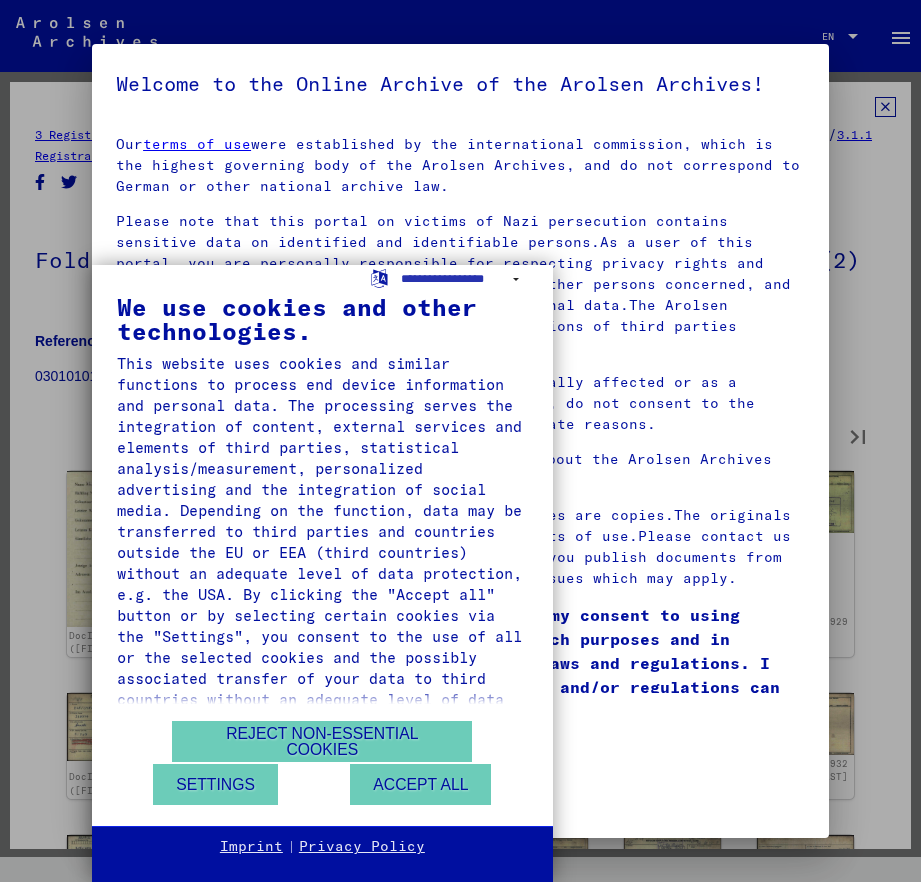 type on "*" 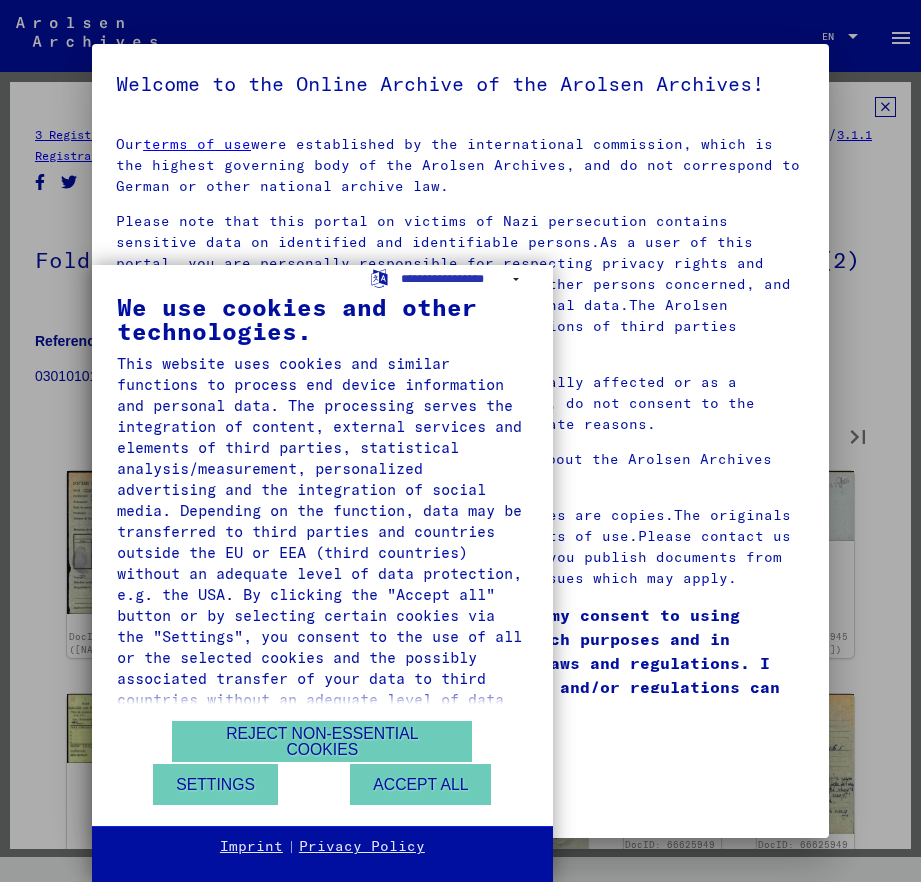 type on "*" 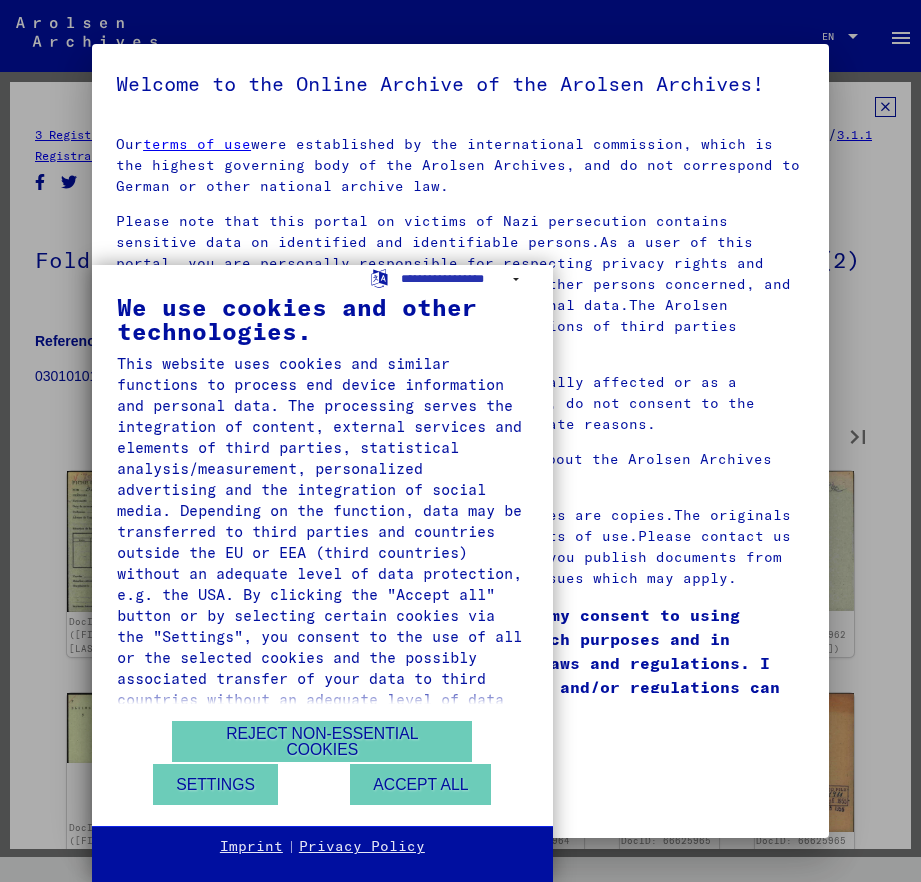type on "*" 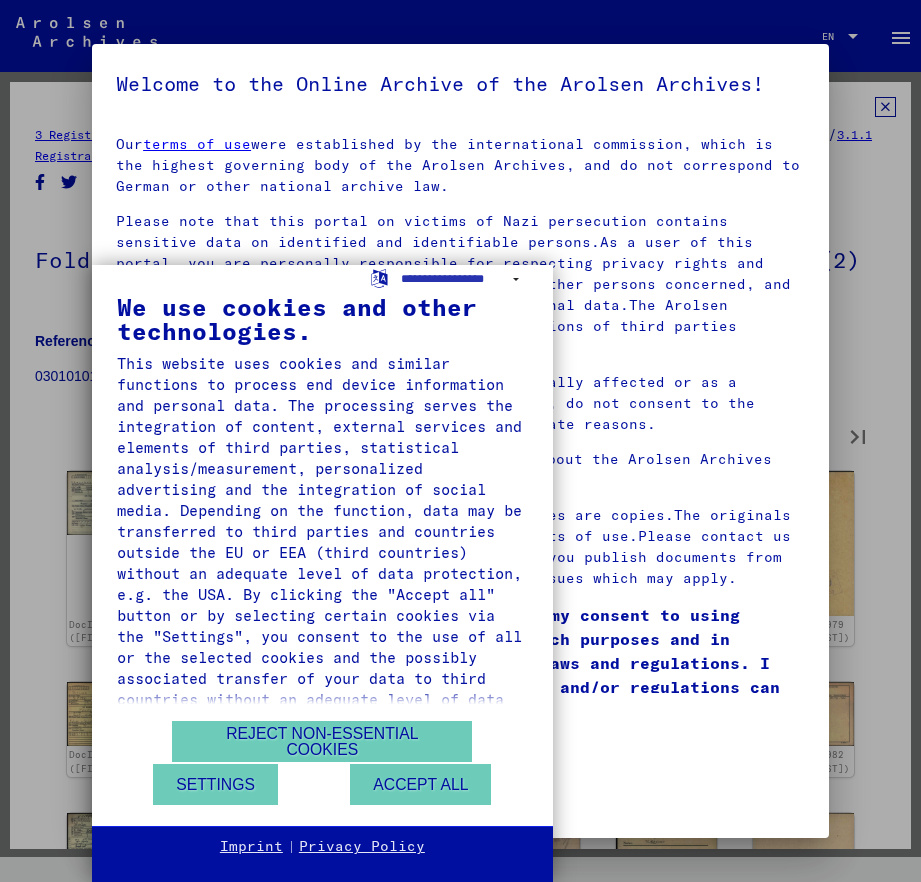 type on "*" 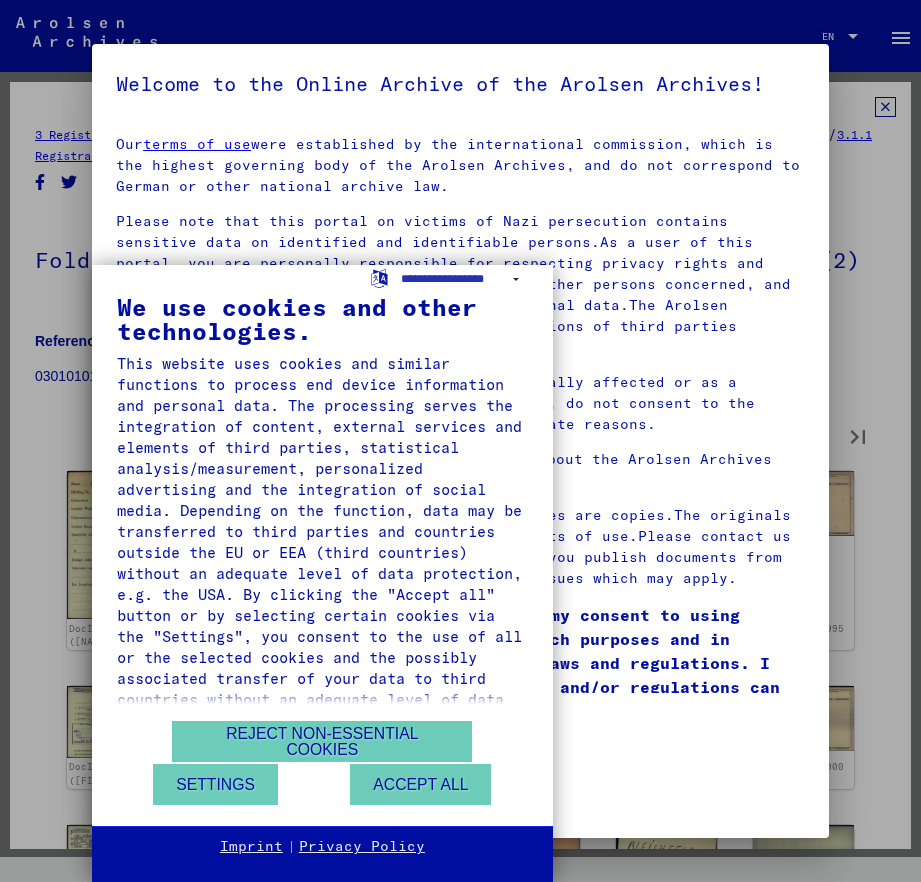 type on "*" 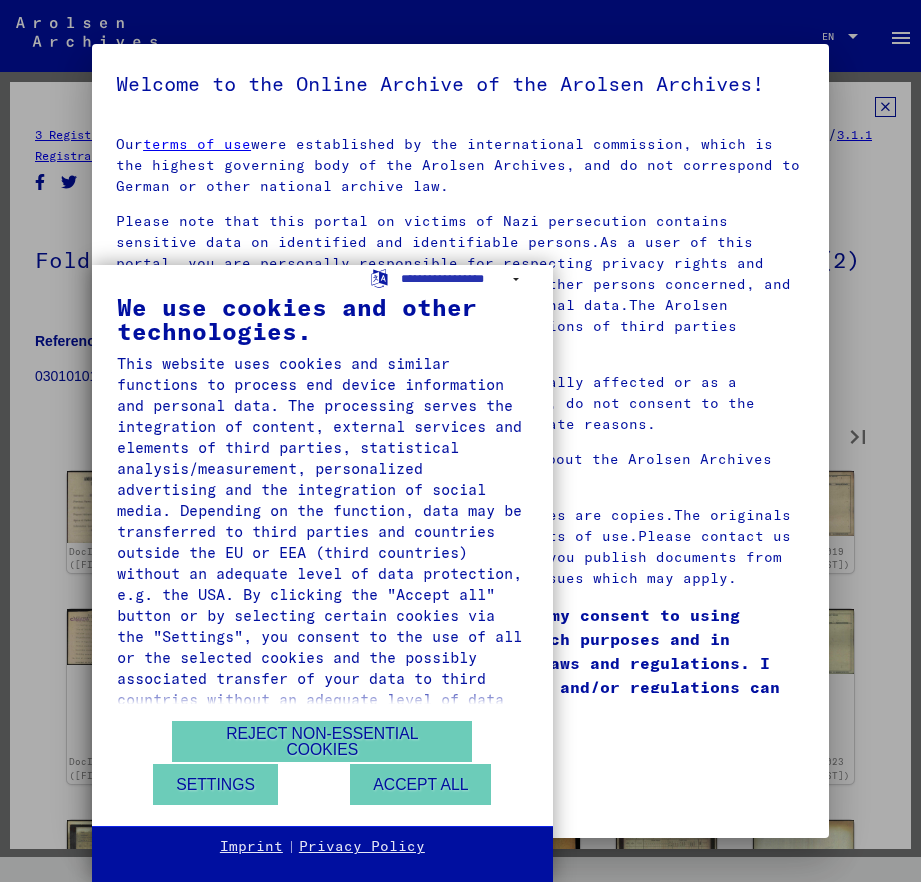 type on "*" 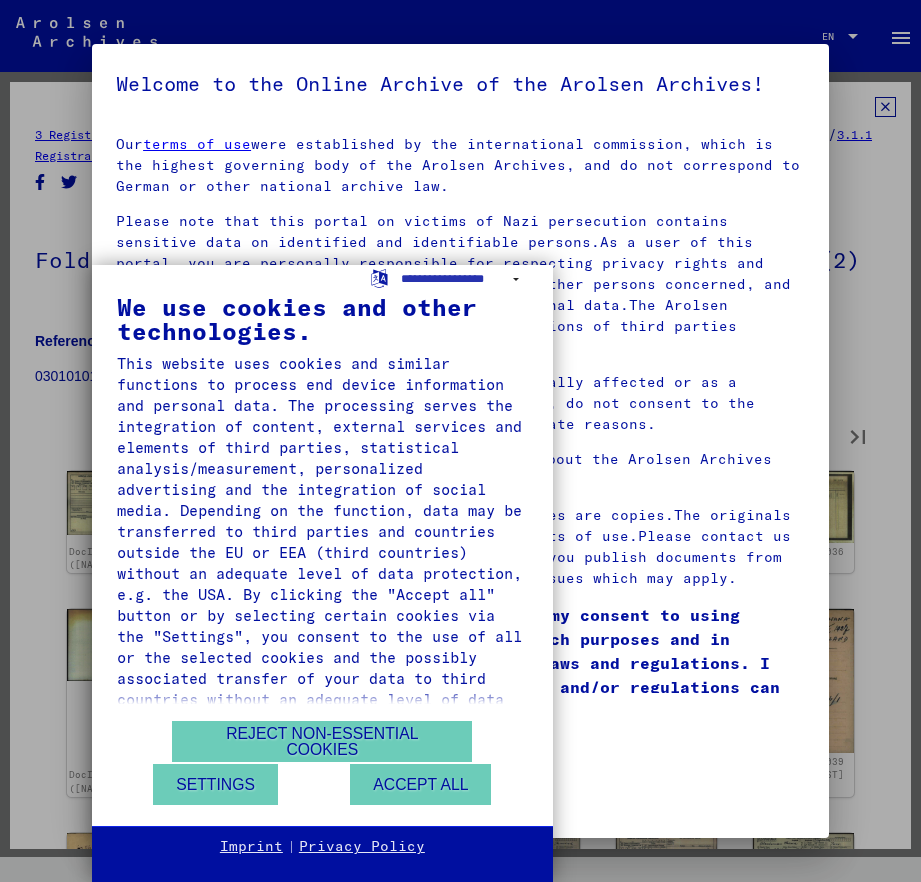 type on "**" 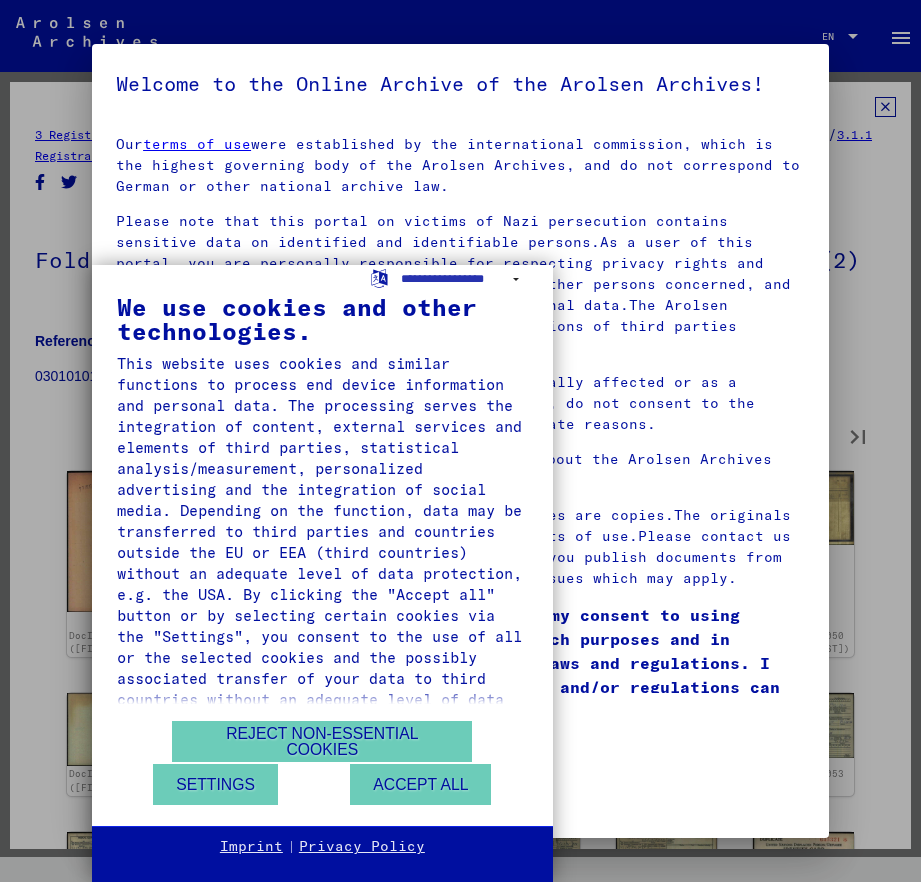 type on "**" 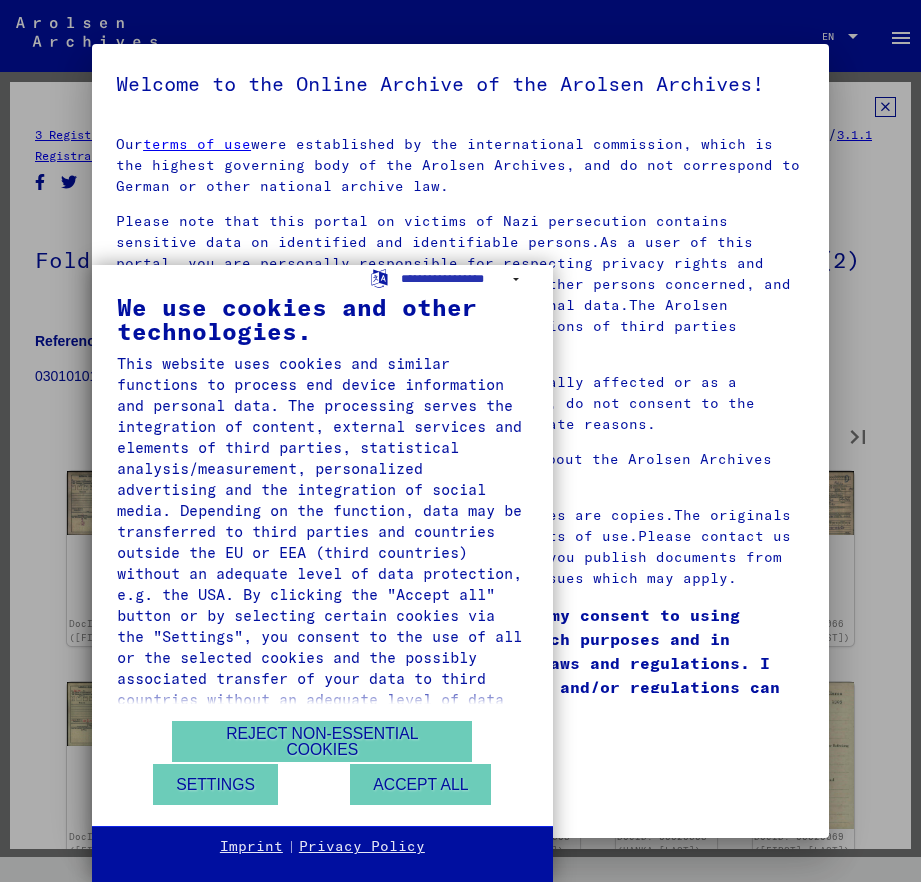 type on "**" 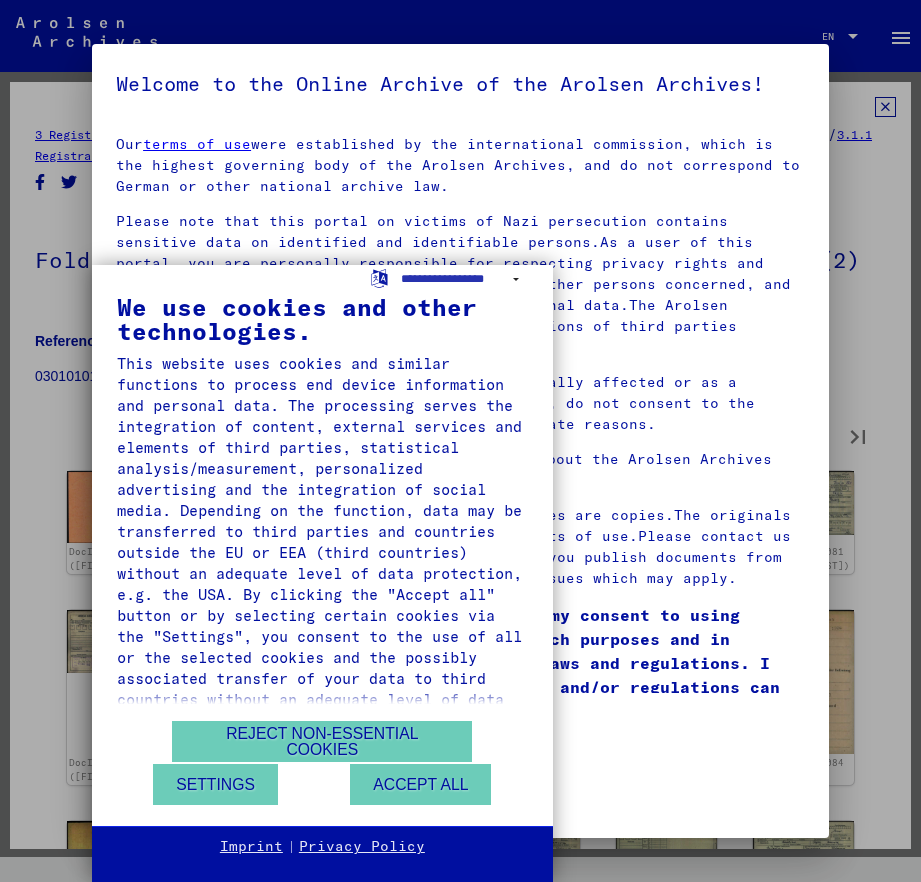 type on "**" 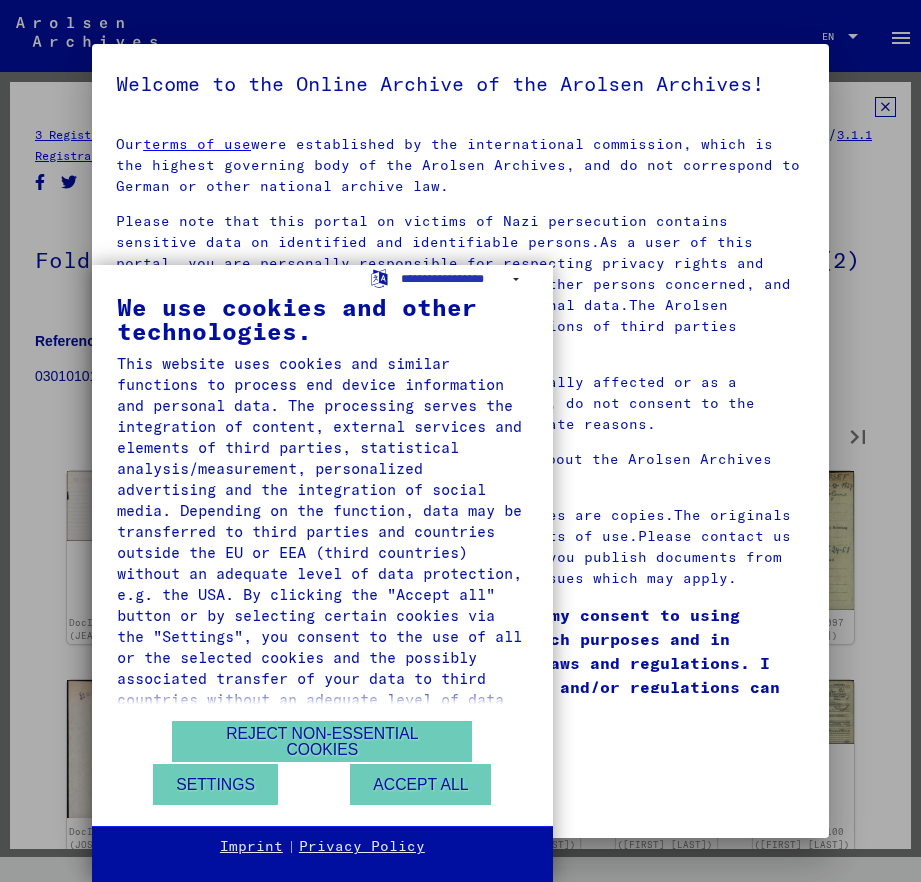 type on "**" 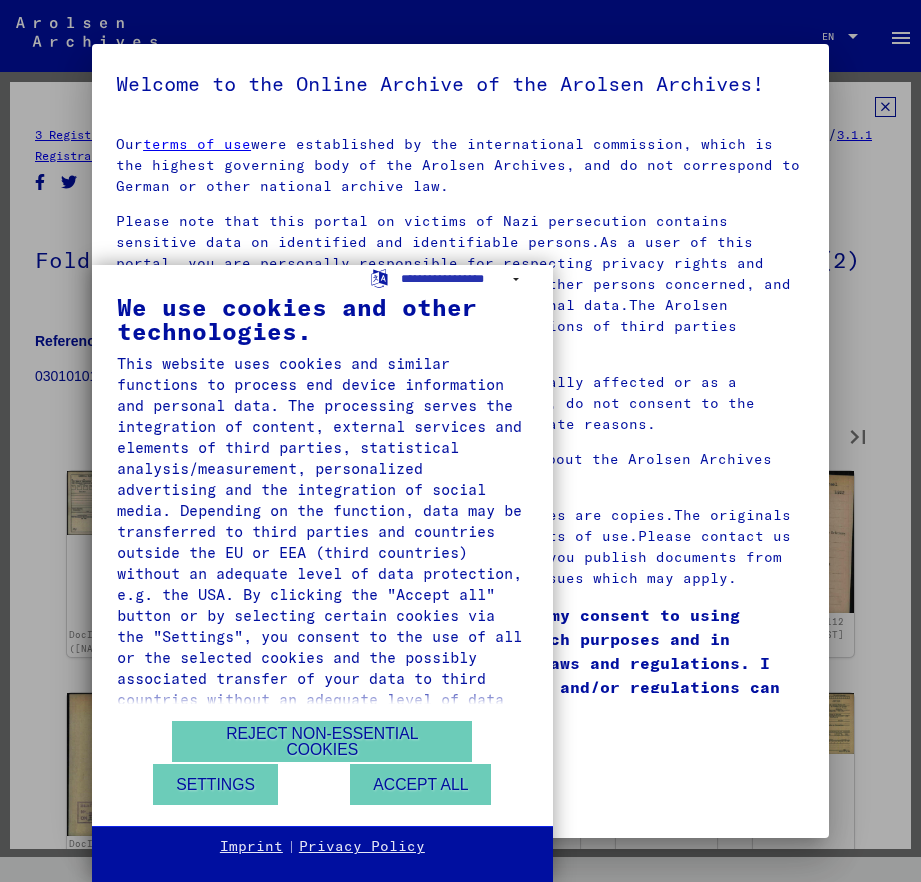 type on "**" 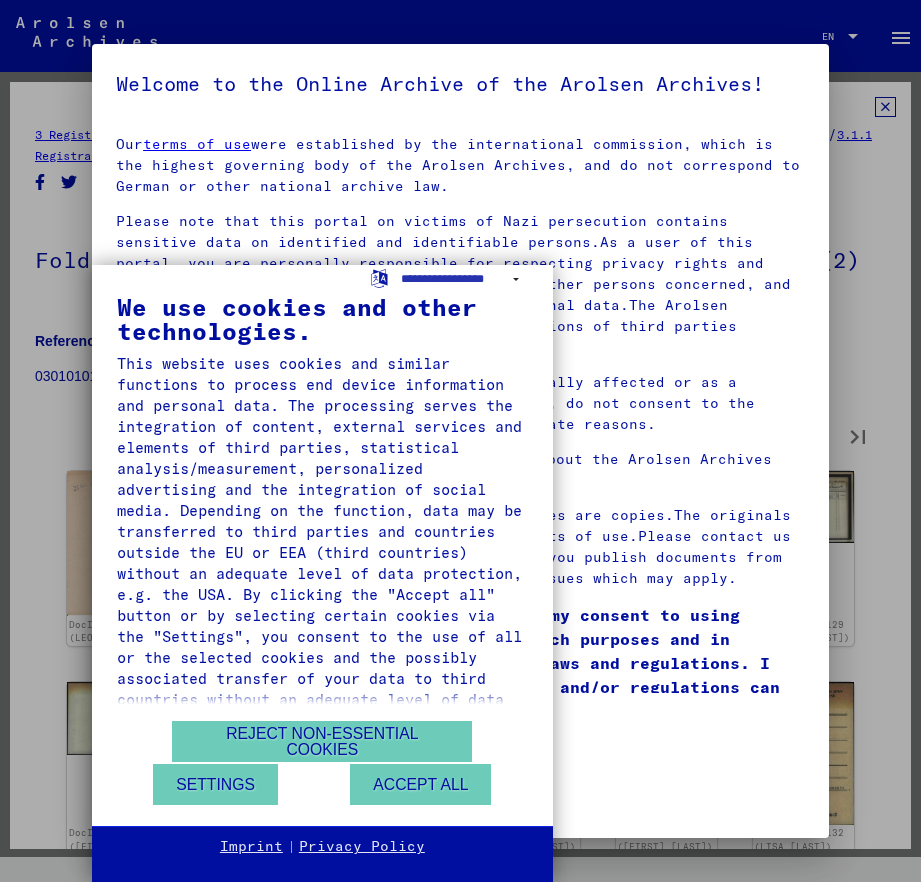 type on "**" 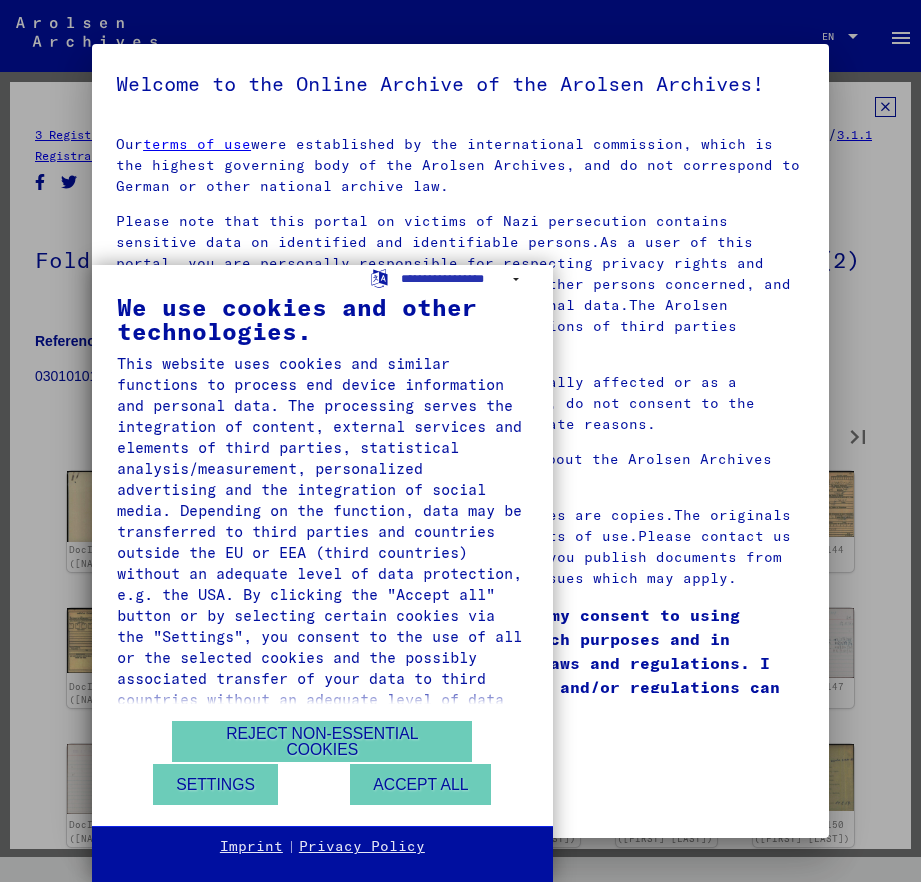 type on "**" 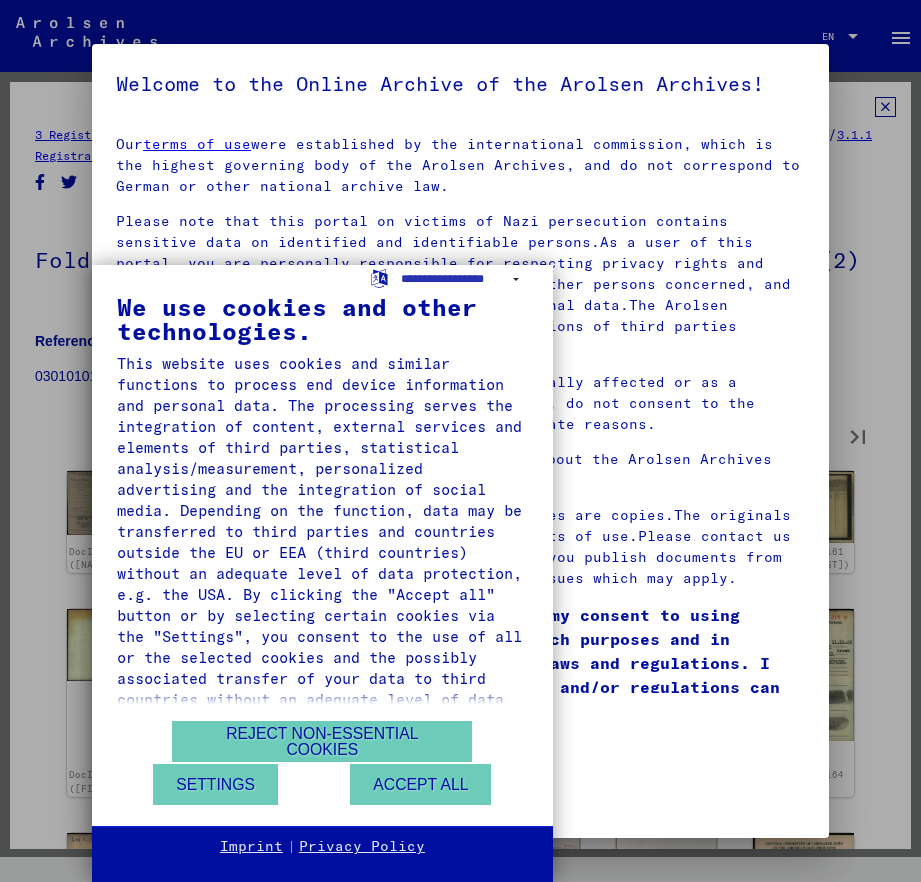 type on "**" 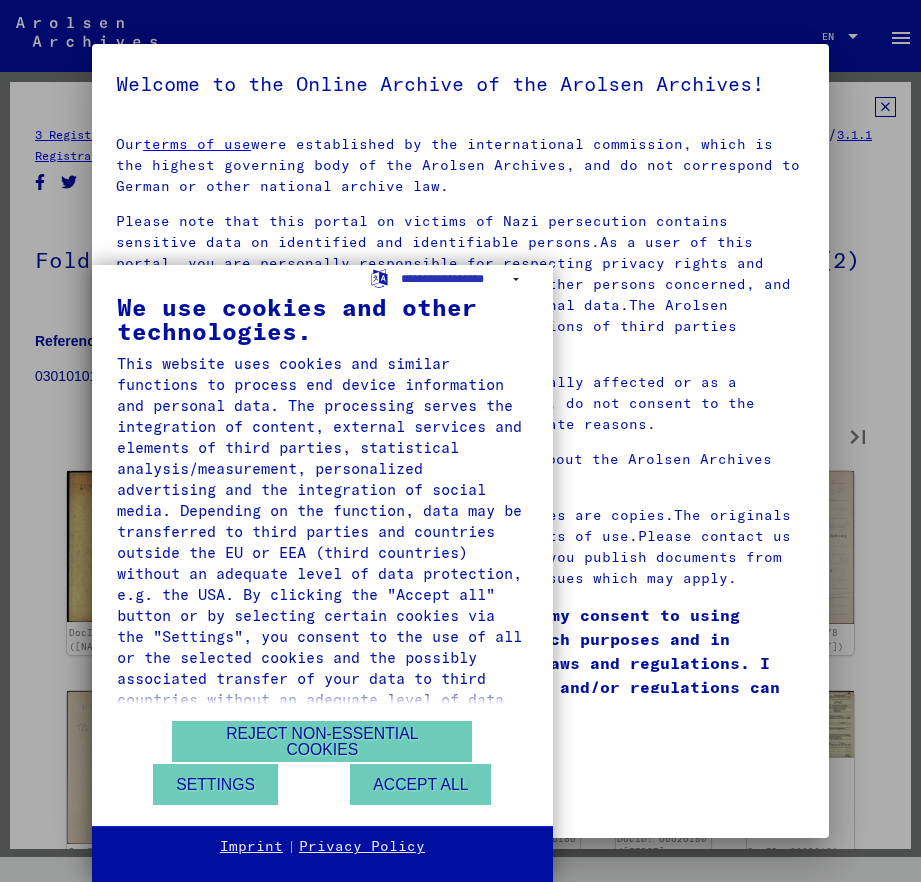 type on "**" 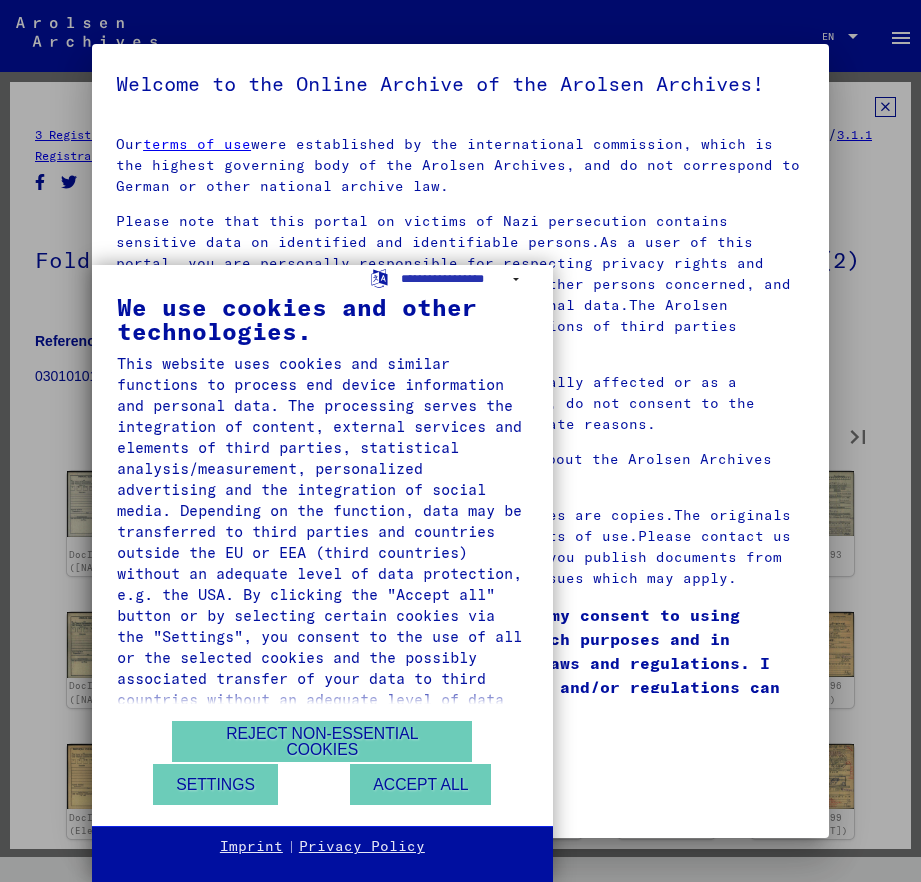 type on "**" 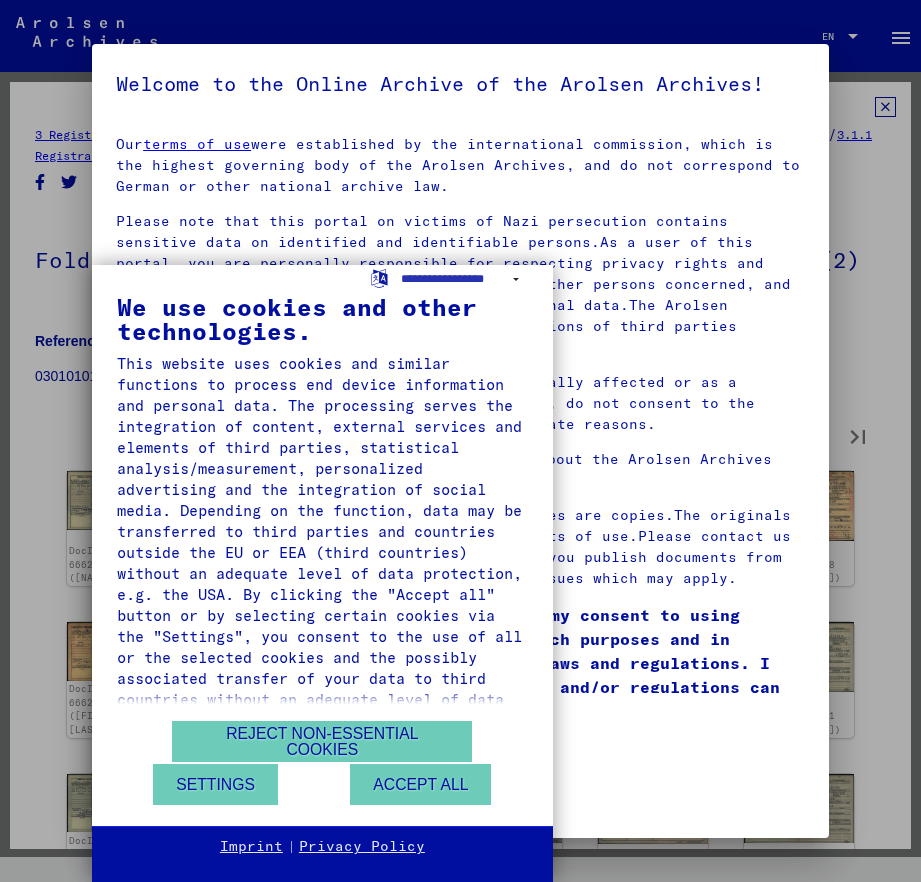 type on "**" 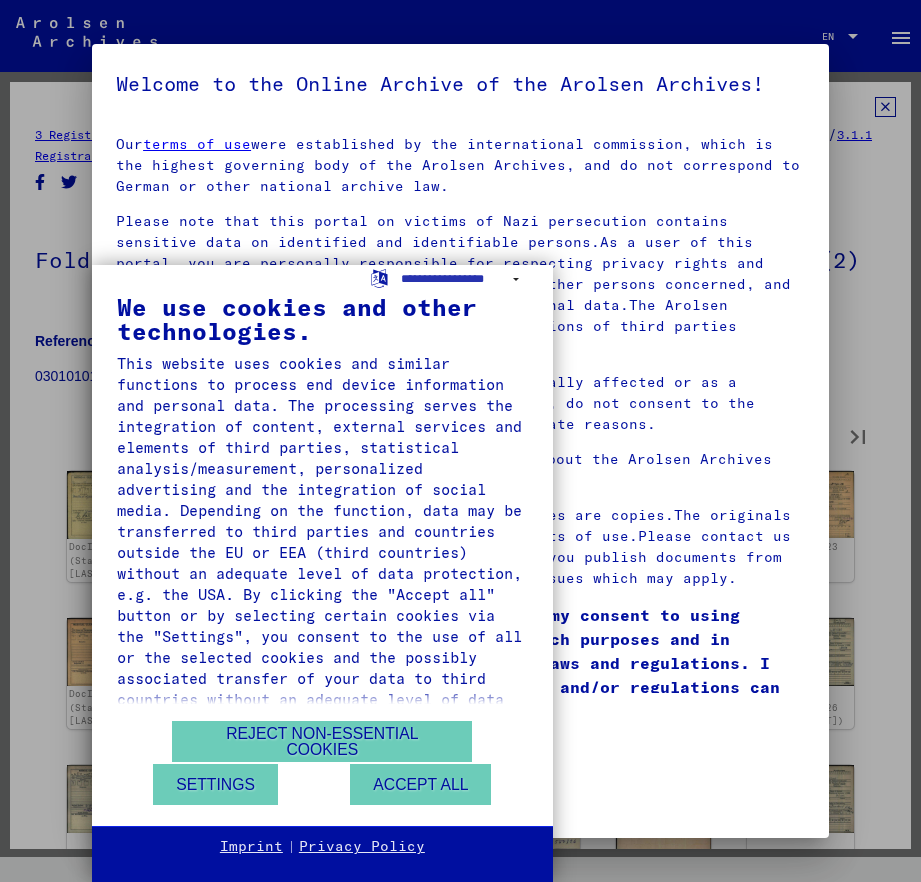 type on "**" 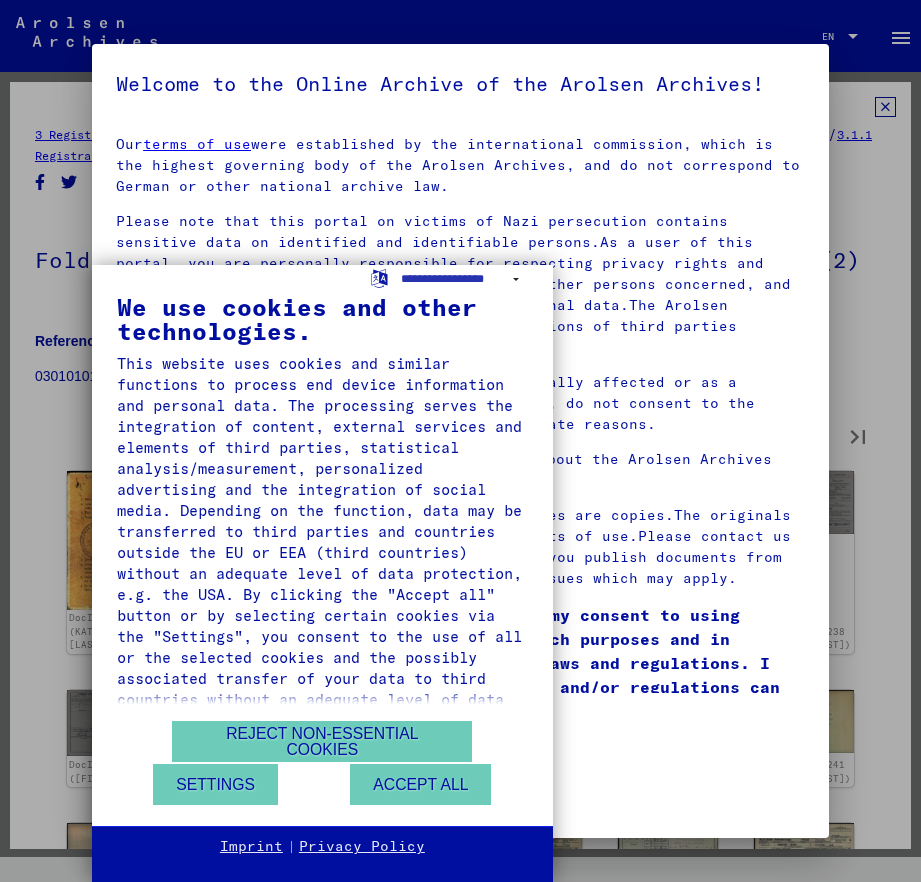 type on "**" 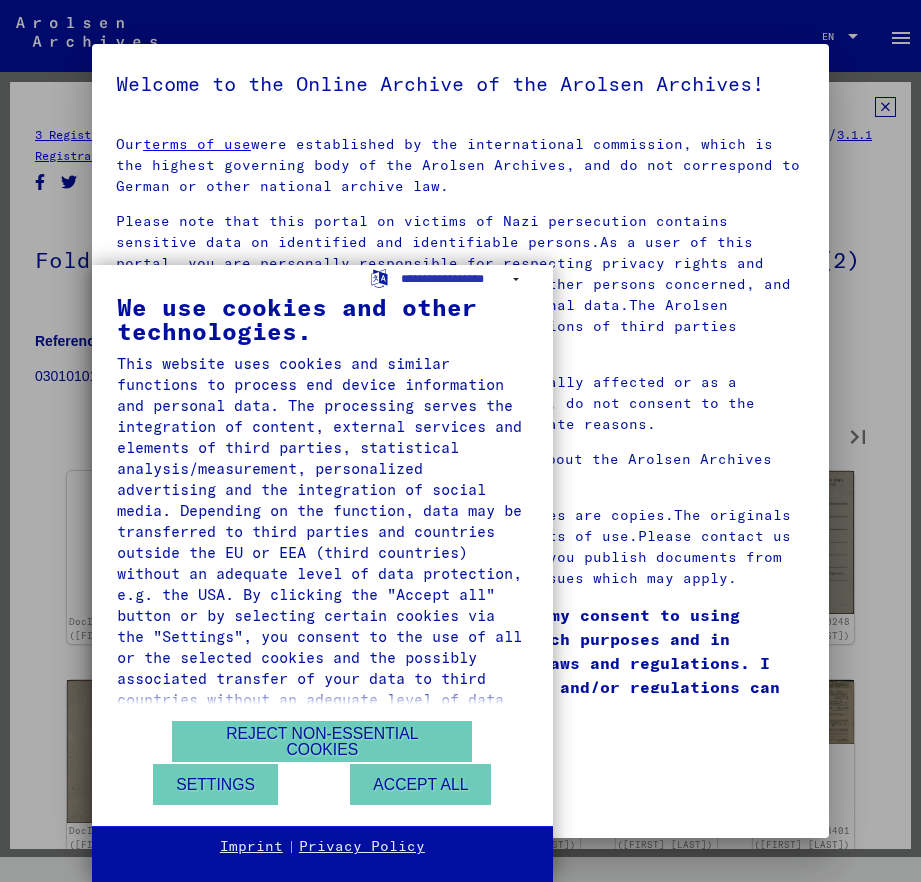 type on "**" 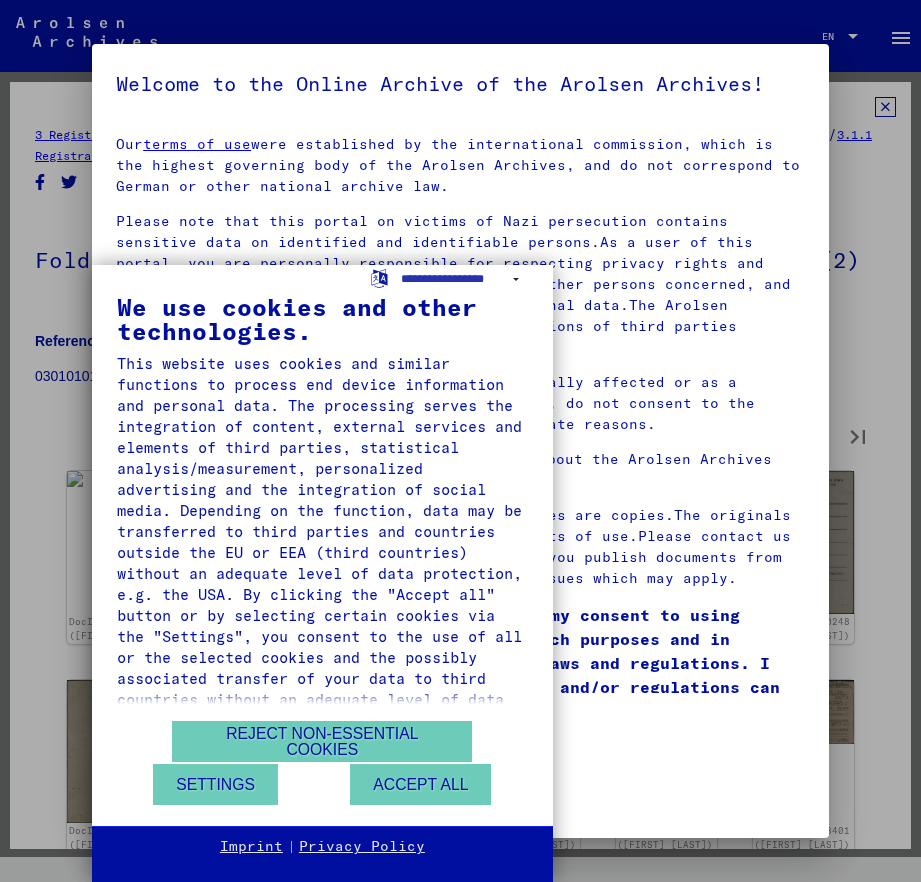type on "**" 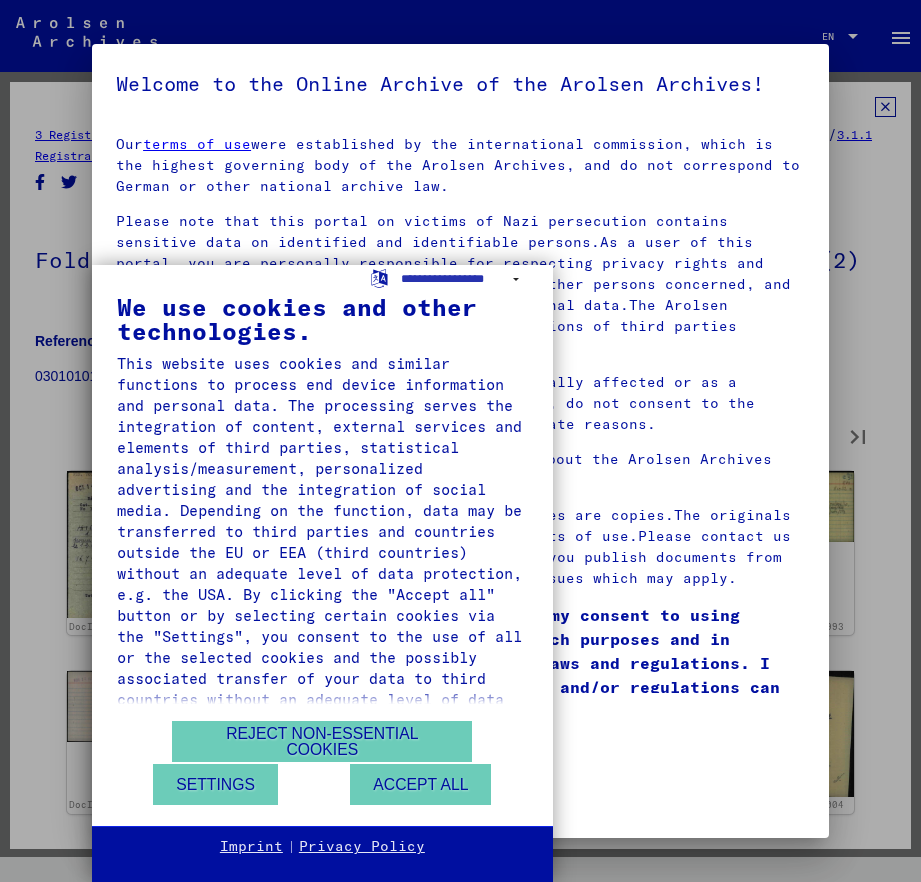 type on "**" 